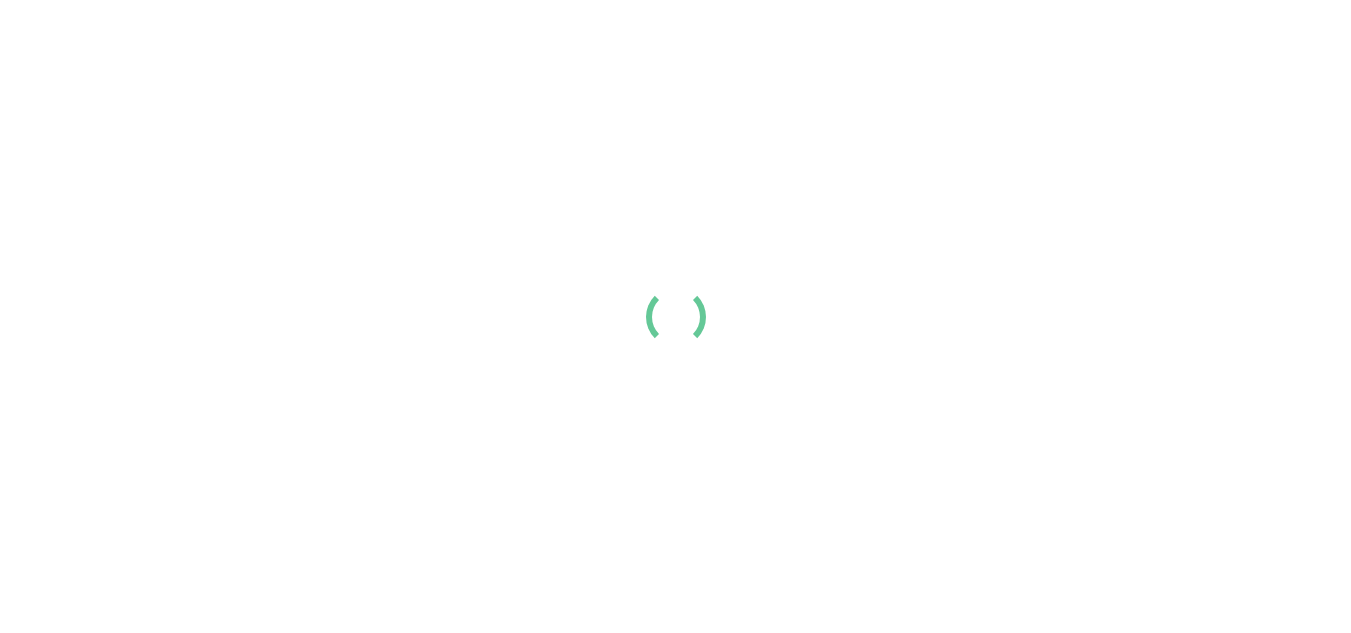 scroll, scrollTop: 0, scrollLeft: 0, axis: both 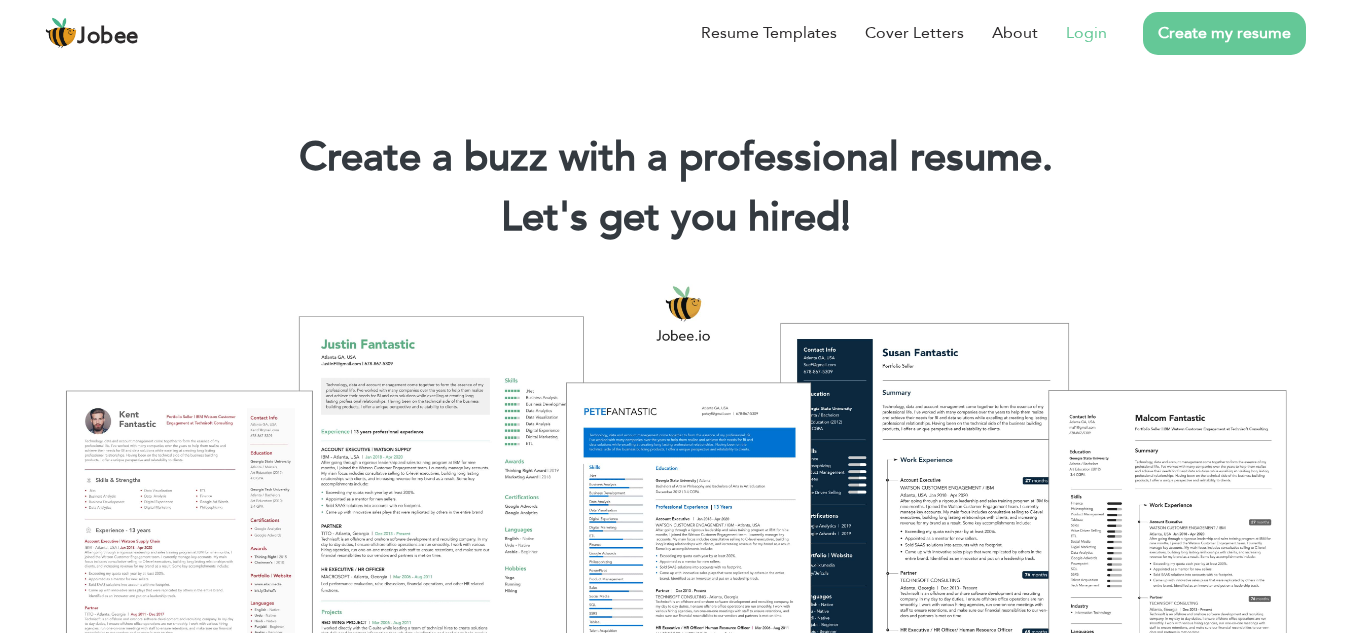 click on "Login" at bounding box center (1086, 33) 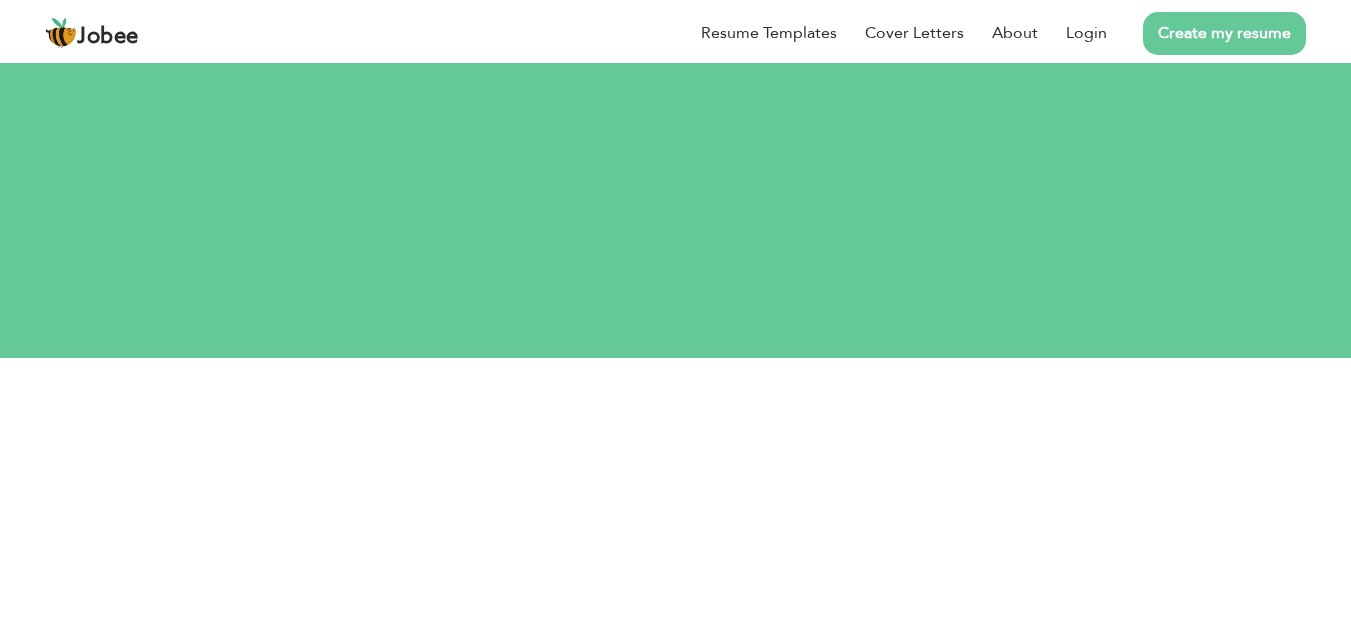 scroll, scrollTop: 0, scrollLeft: 0, axis: both 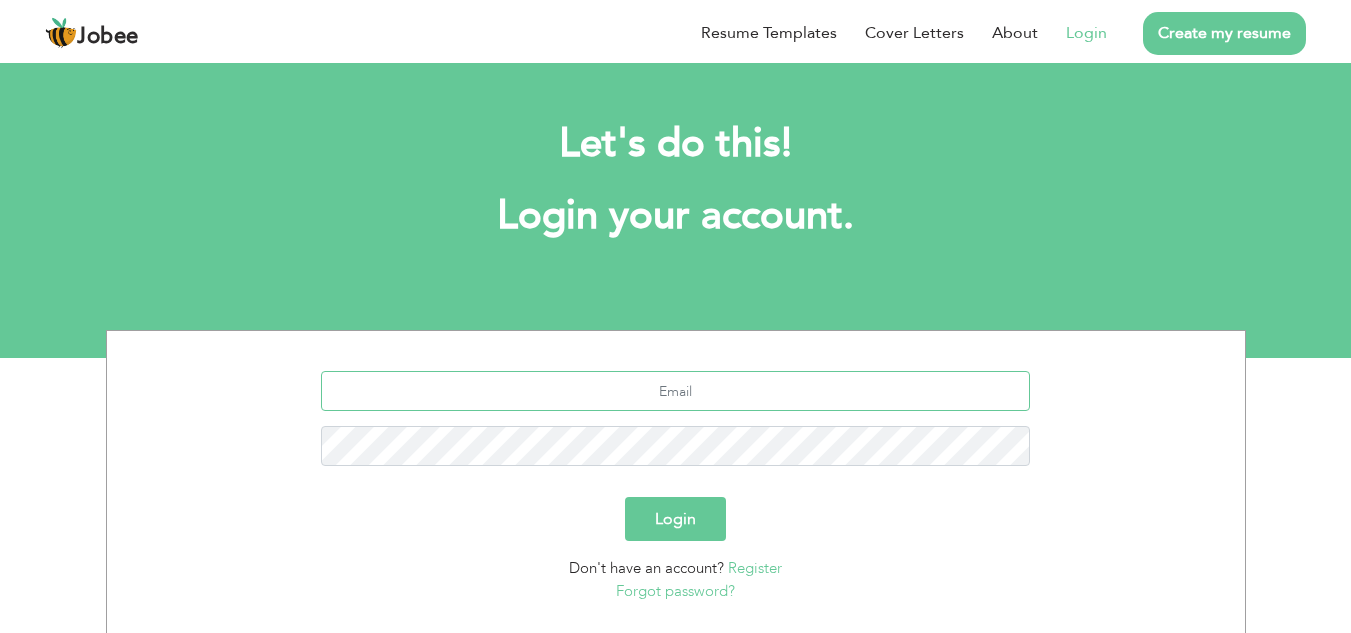 click at bounding box center (675, 391) 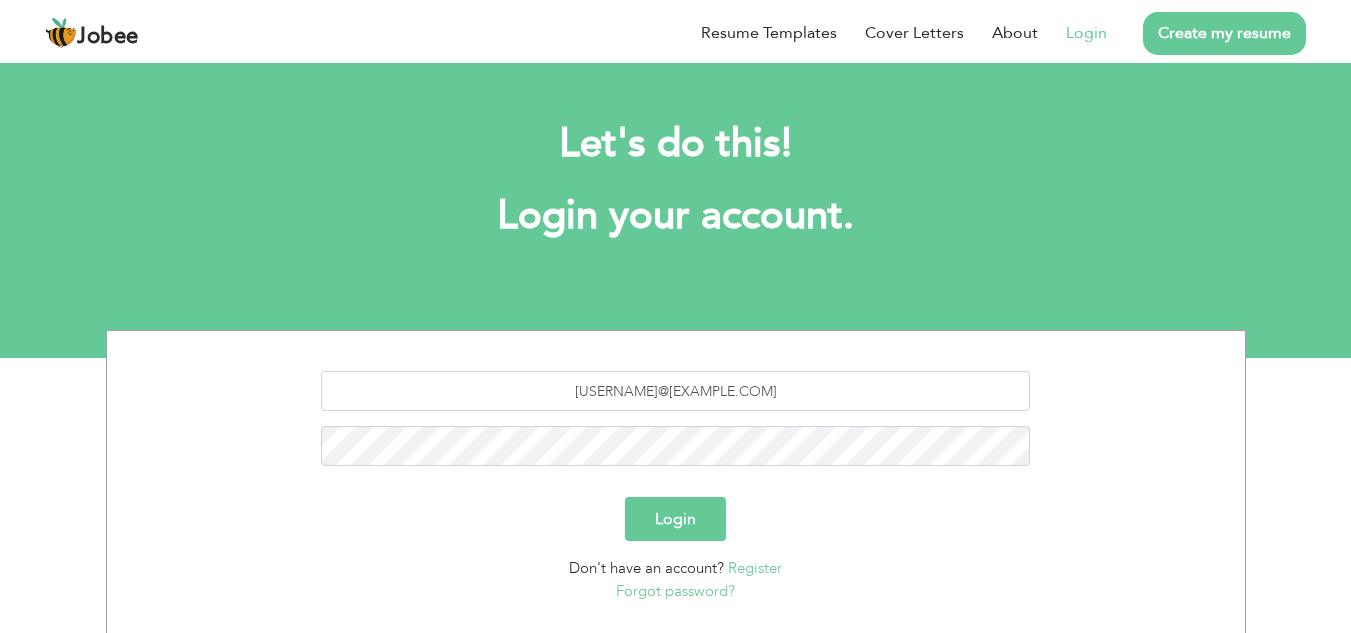 click on "Login" at bounding box center (675, 519) 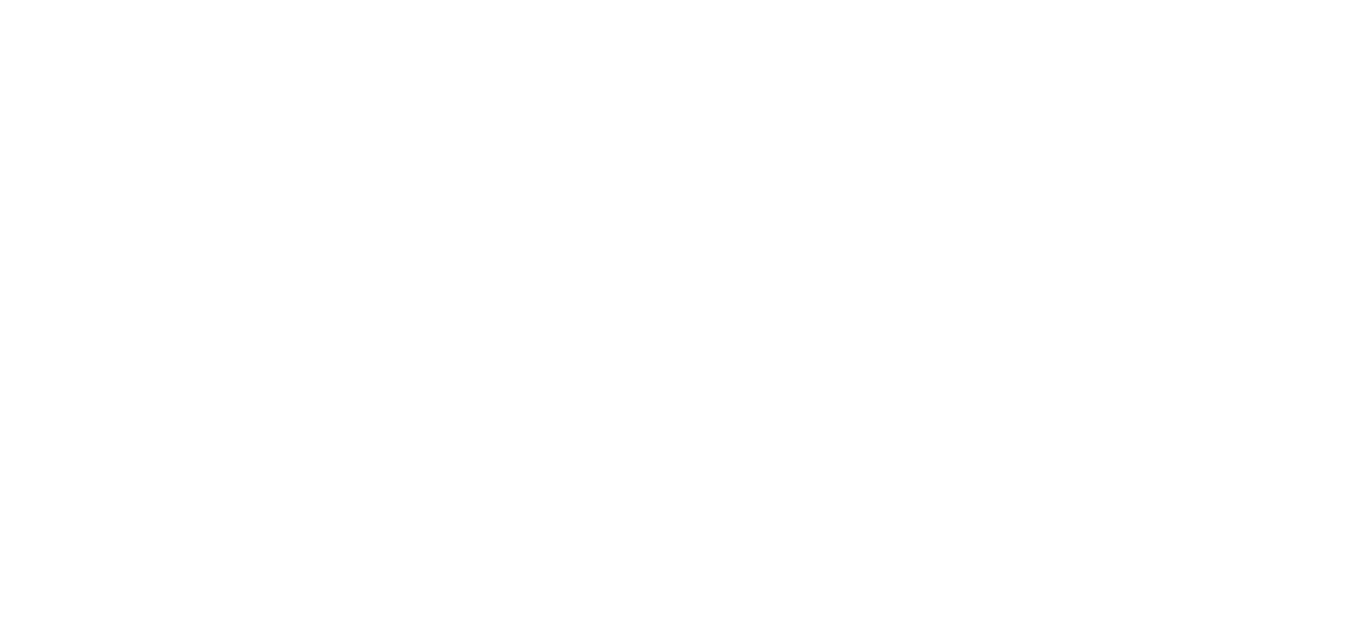 scroll, scrollTop: 0, scrollLeft: 0, axis: both 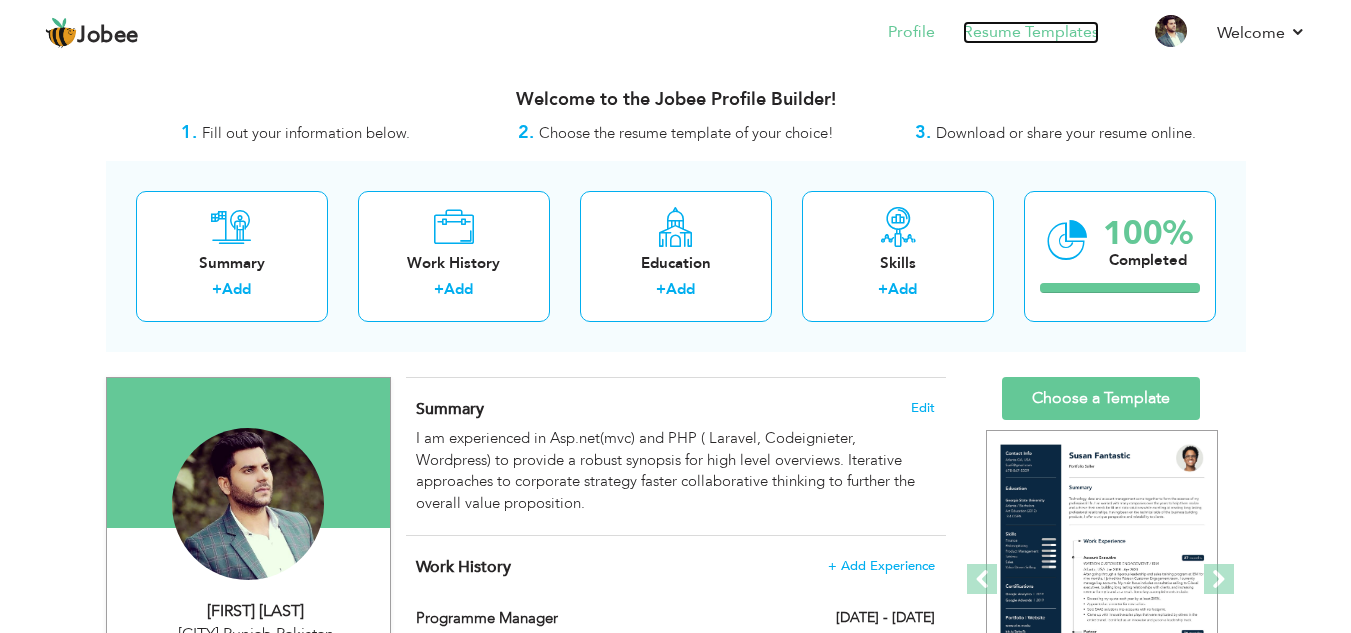 click on "Resume Templates" at bounding box center [1031, 32] 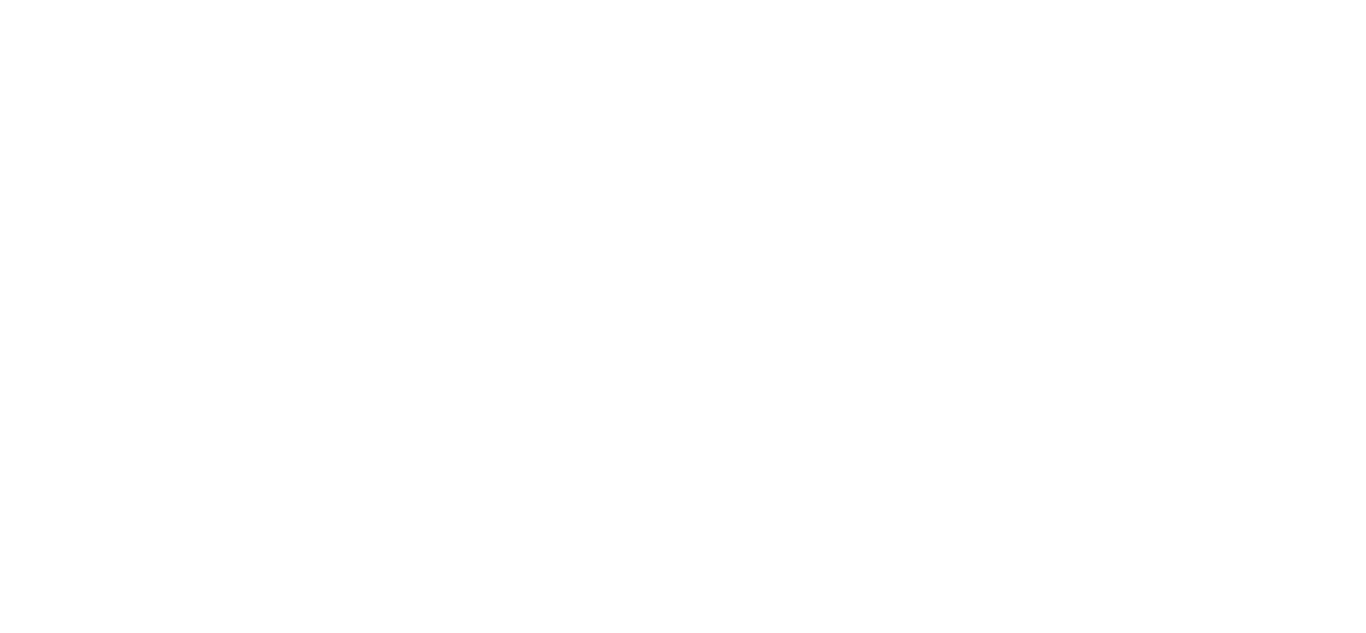 scroll, scrollTop: 0, scrollLeft: 0, axis: both 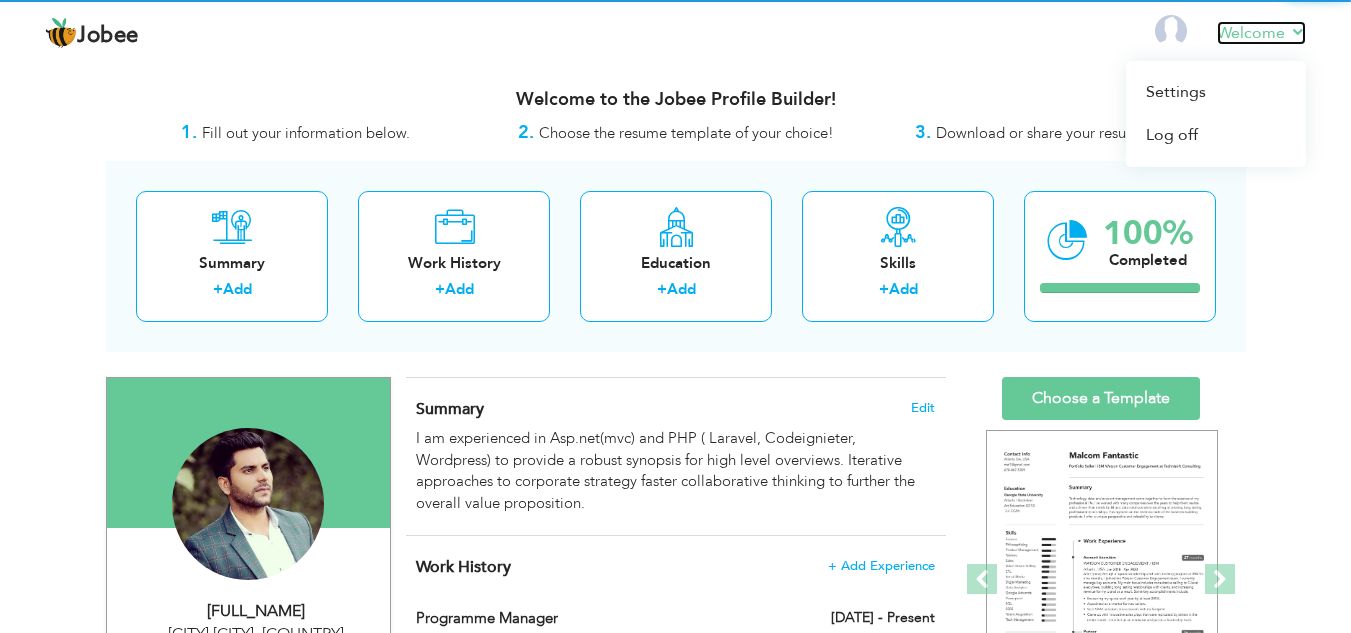 click on "Welcome" at bounding box center [1261, 33] 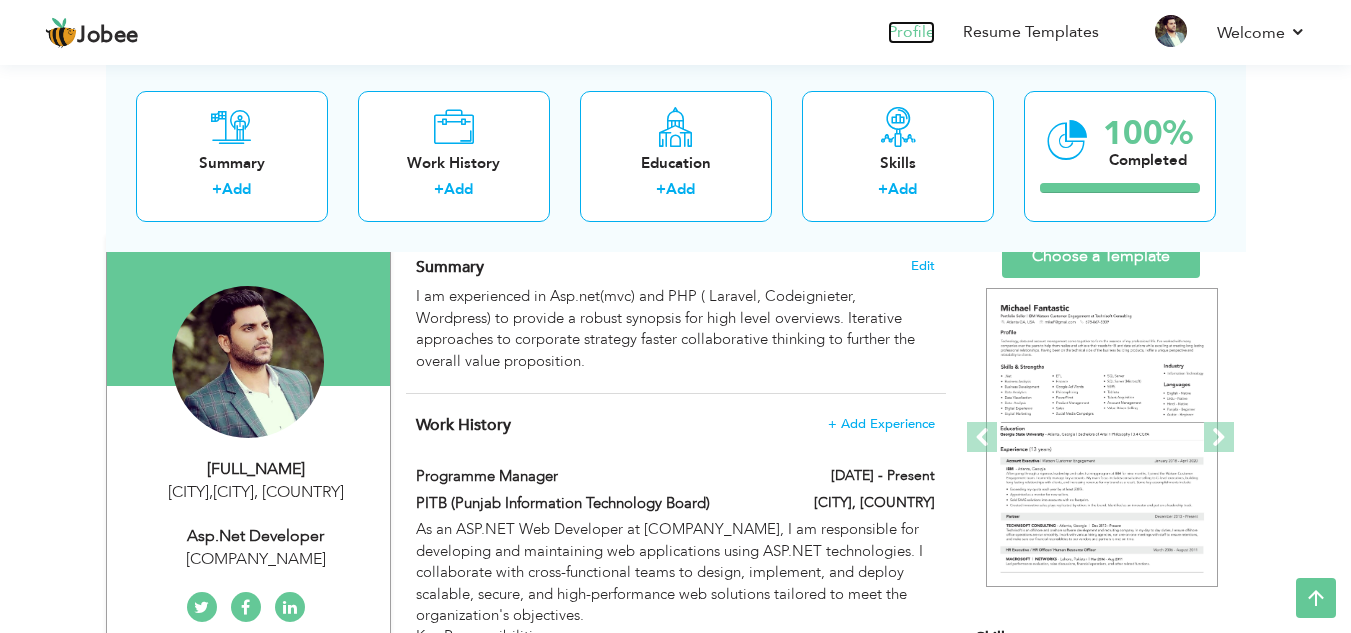 click on "Profile" at bounding box center [911, 32] 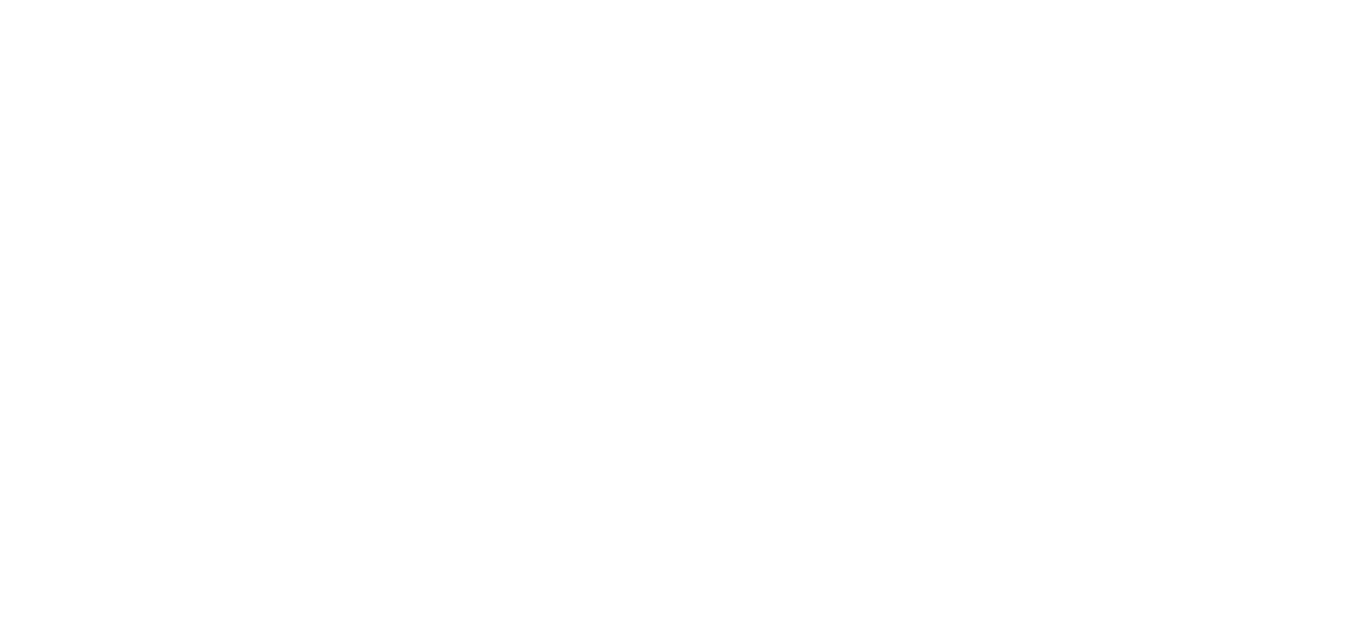 scroll, scrollTop: 0, scrollLeft: 0, axis: both 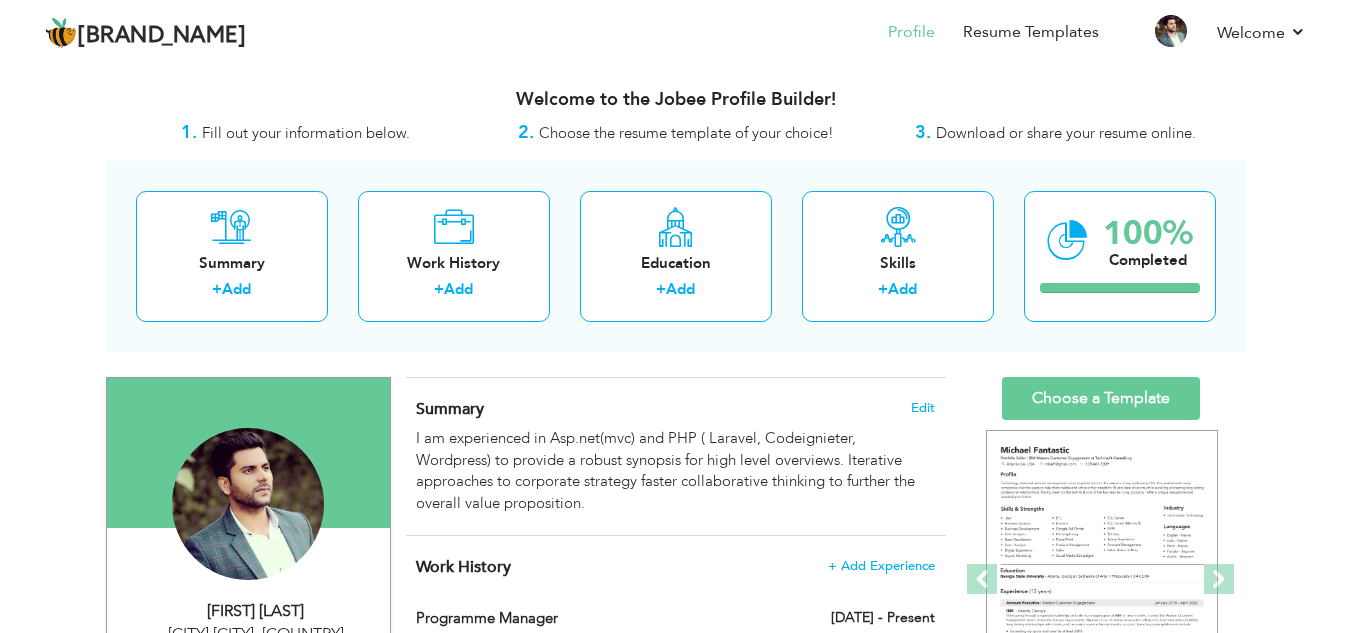 click on "3. Download or share your resume online." at bounding box center (1056, 133) 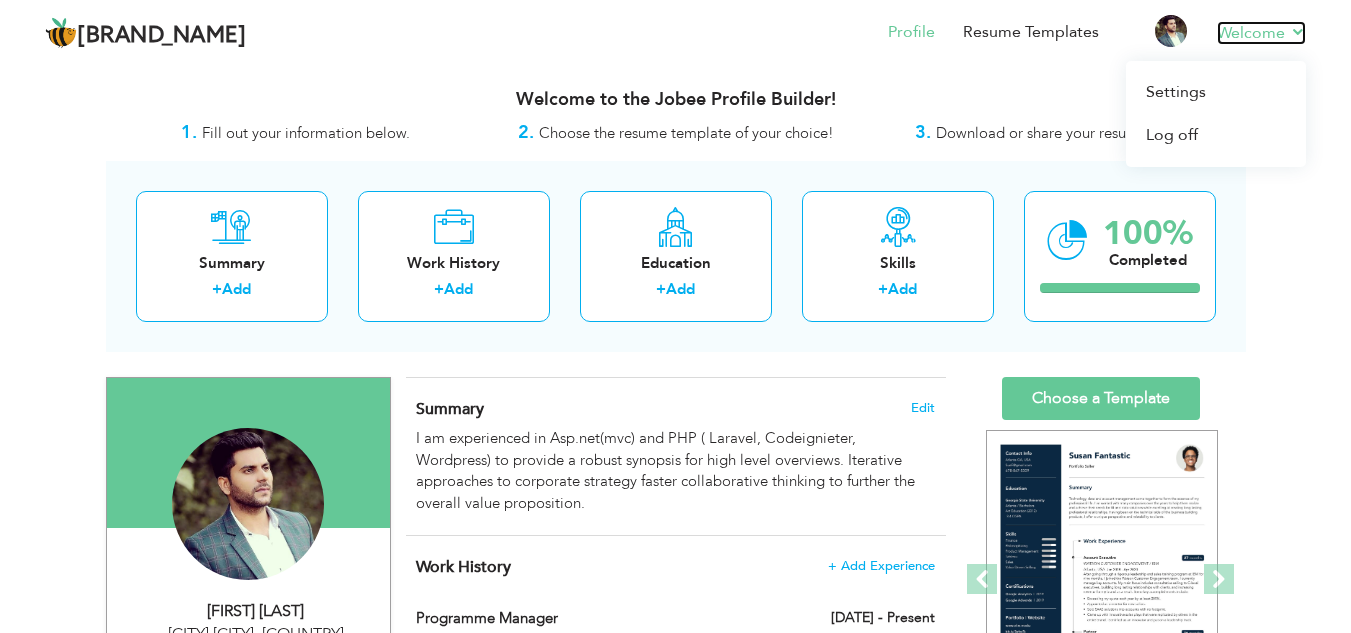 click on "Welcome" at bounding box center [1261, 33] 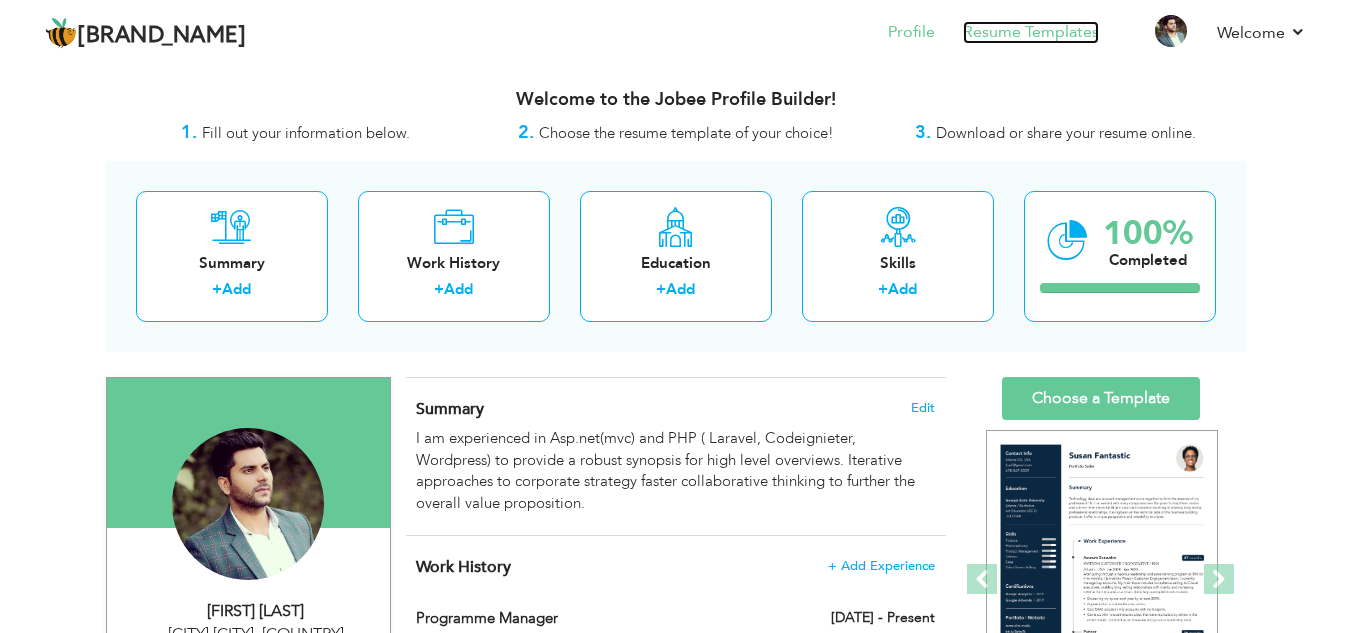 click on "Resume Templates" at bounding box center (1031, 32) 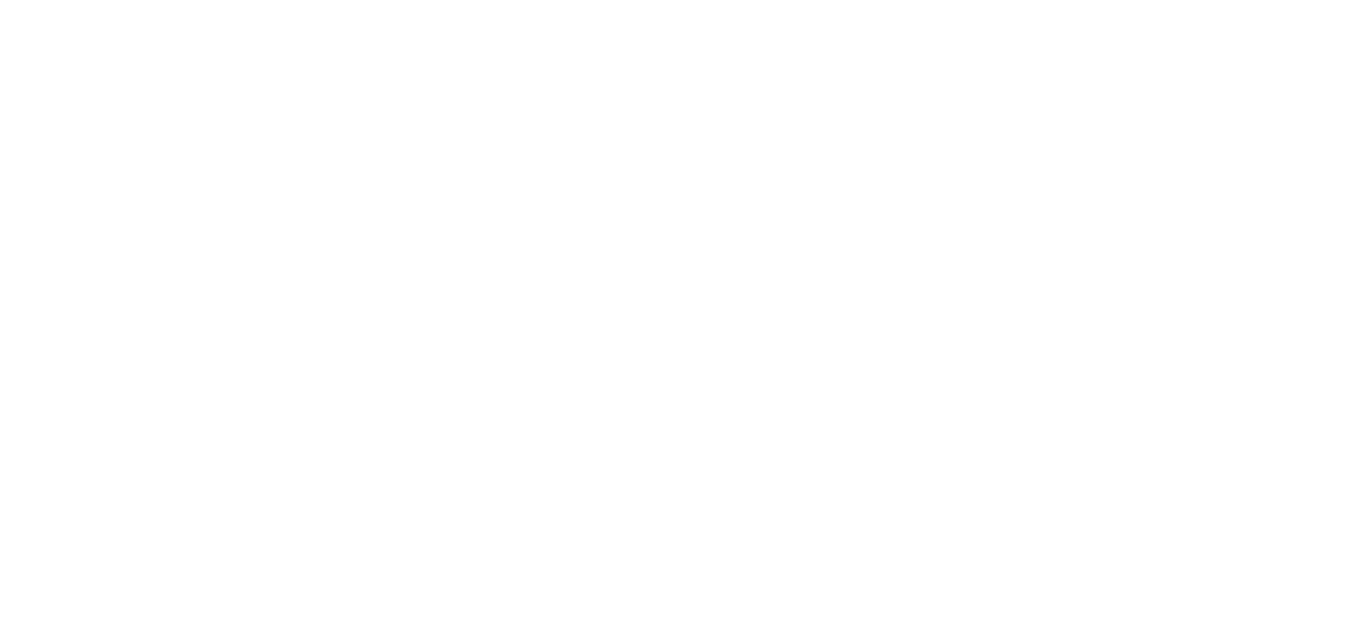 scroll, scrollTop: 0, scrollLeft: 0, axis: both 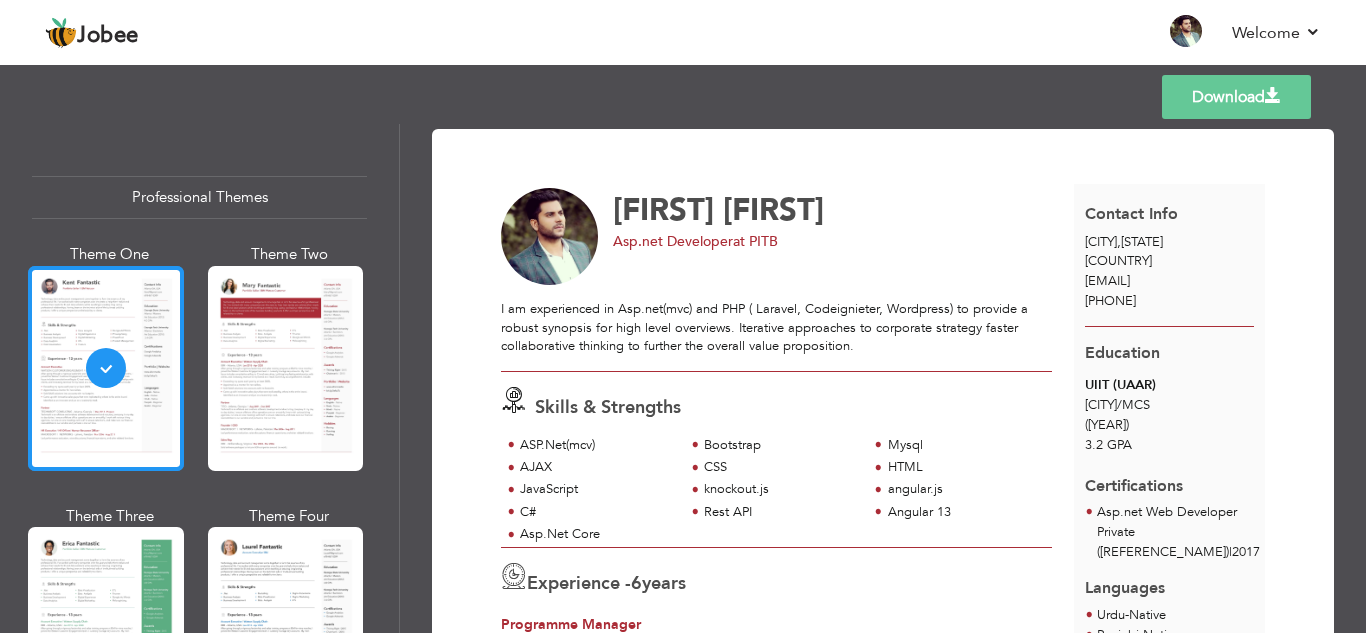 click at bounding box center [106, 368] 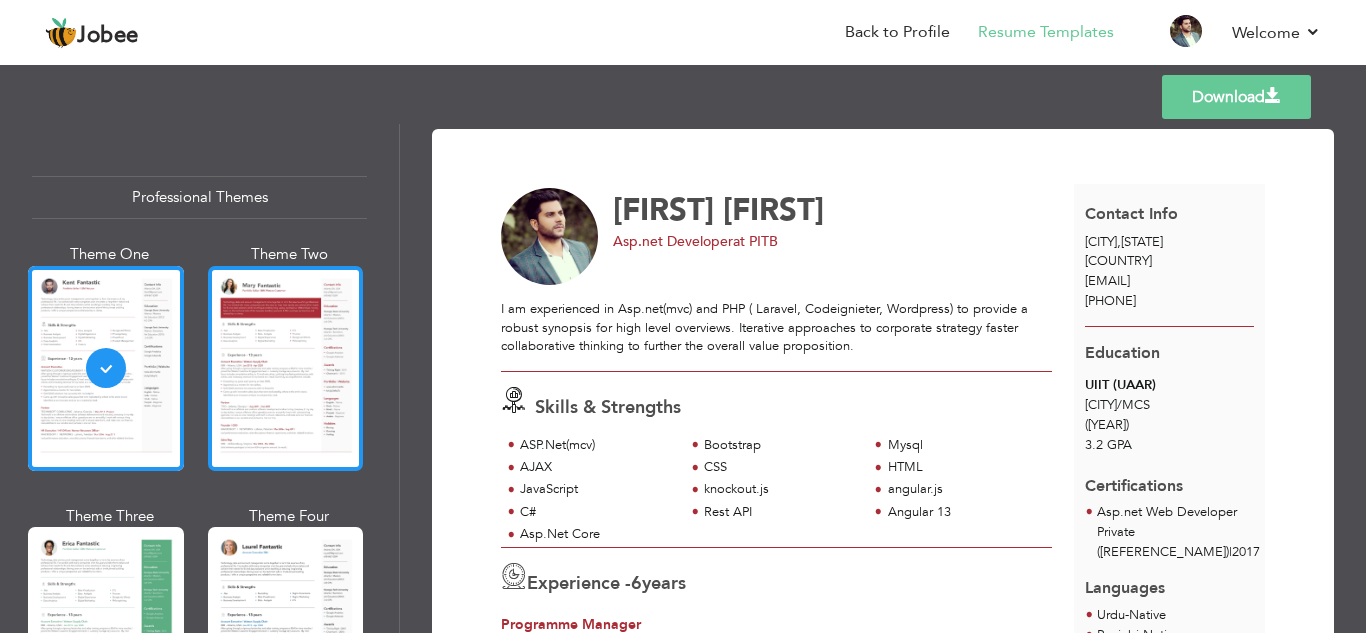 click at bounding box center (286, 368) 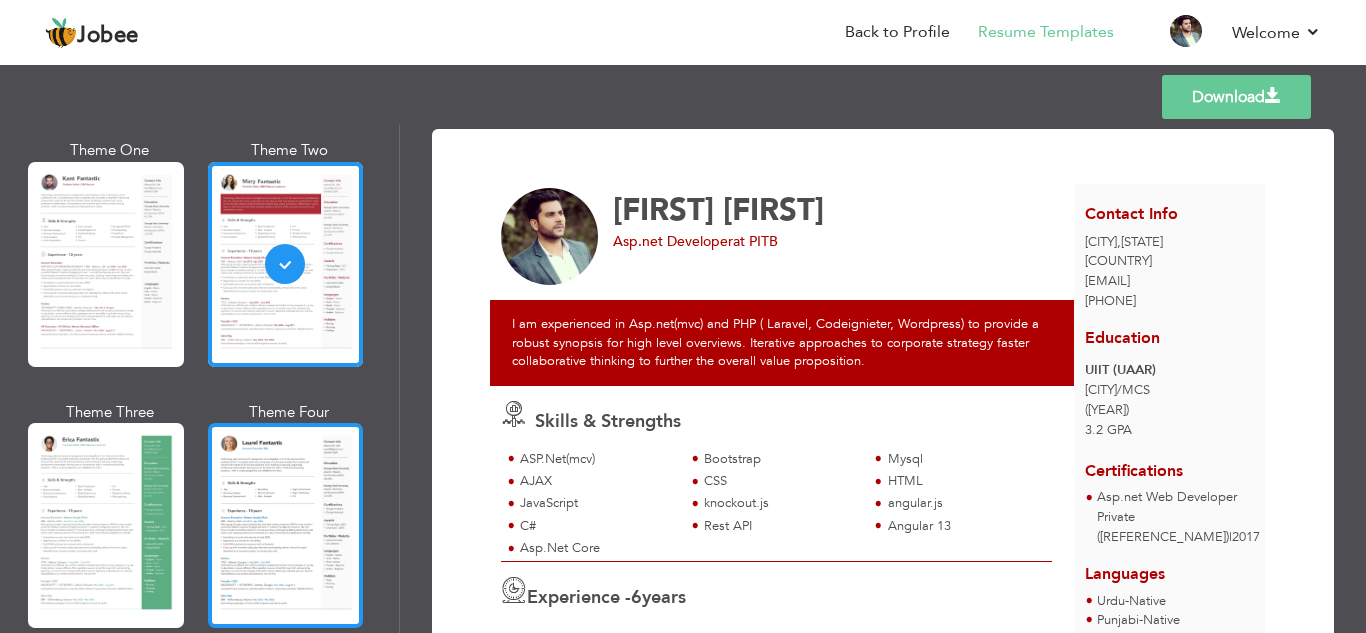 scroll, scrollTop: 200, scrollLeft: 0, axis: vertical 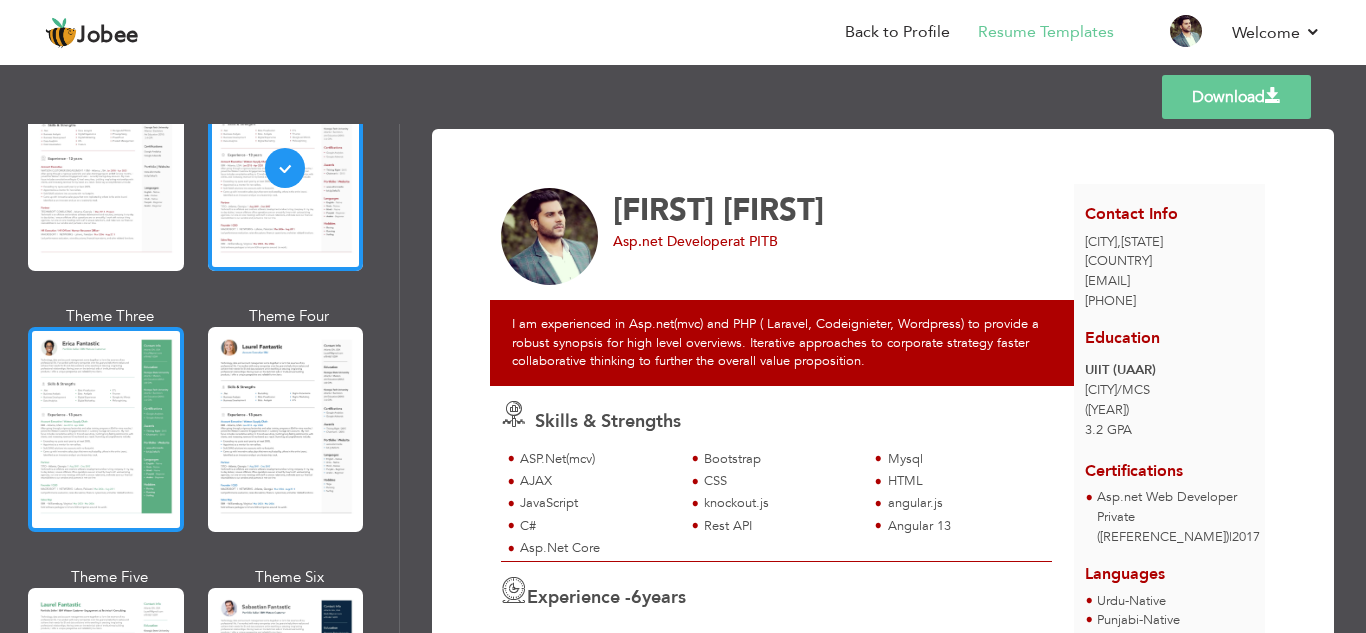 click at bounding box center [106, 429] 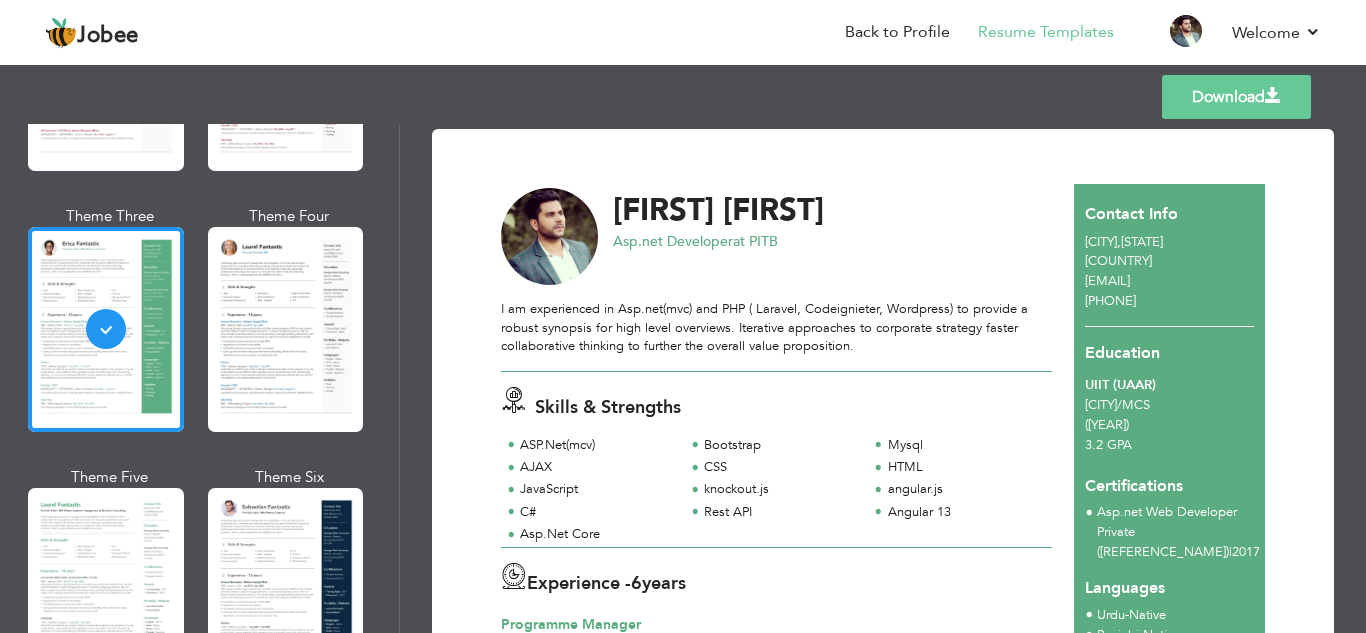 scroll, scrollTop: 400, scrollLeft: 0, axis: vertical 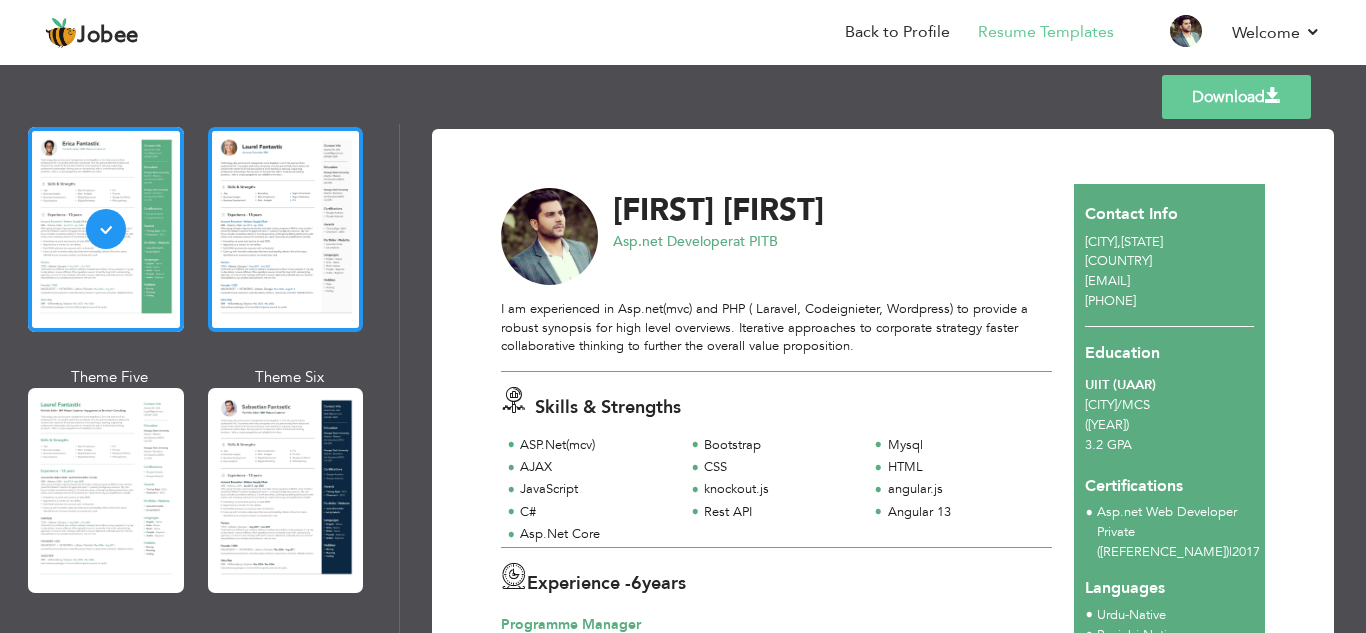 click at bounding box center [286, 229] 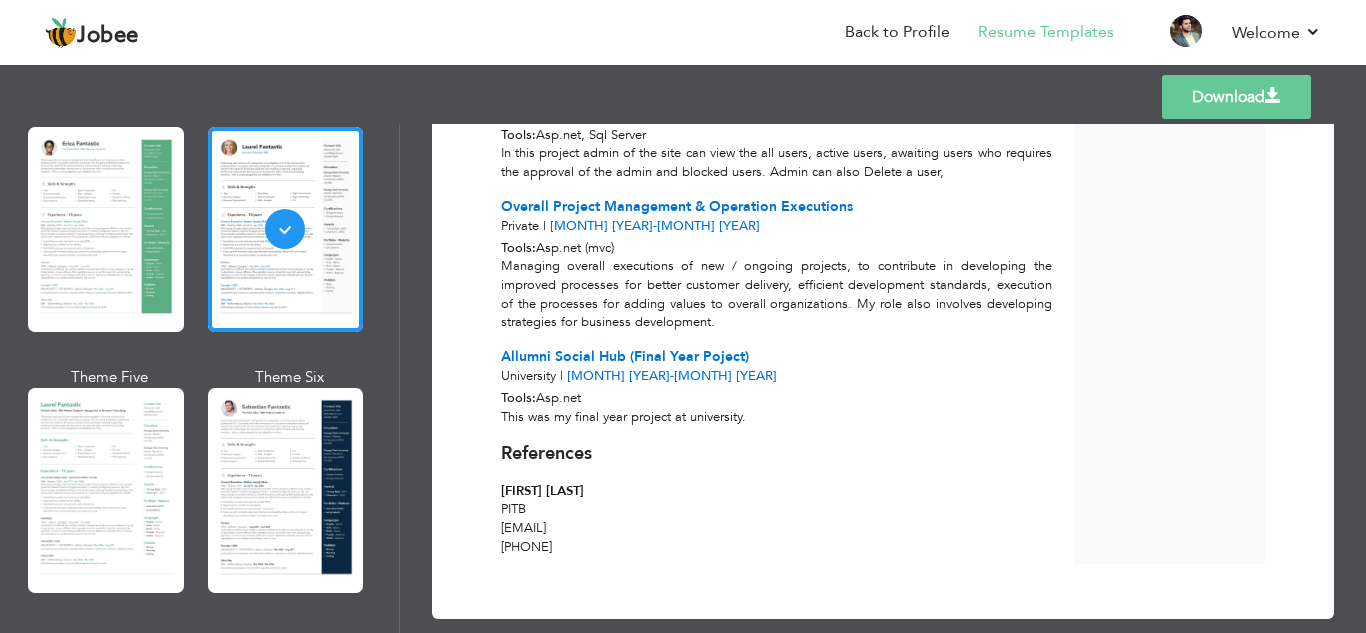 scroll, scrollTop: 3458, scrollLeft: 0, axis: vertical 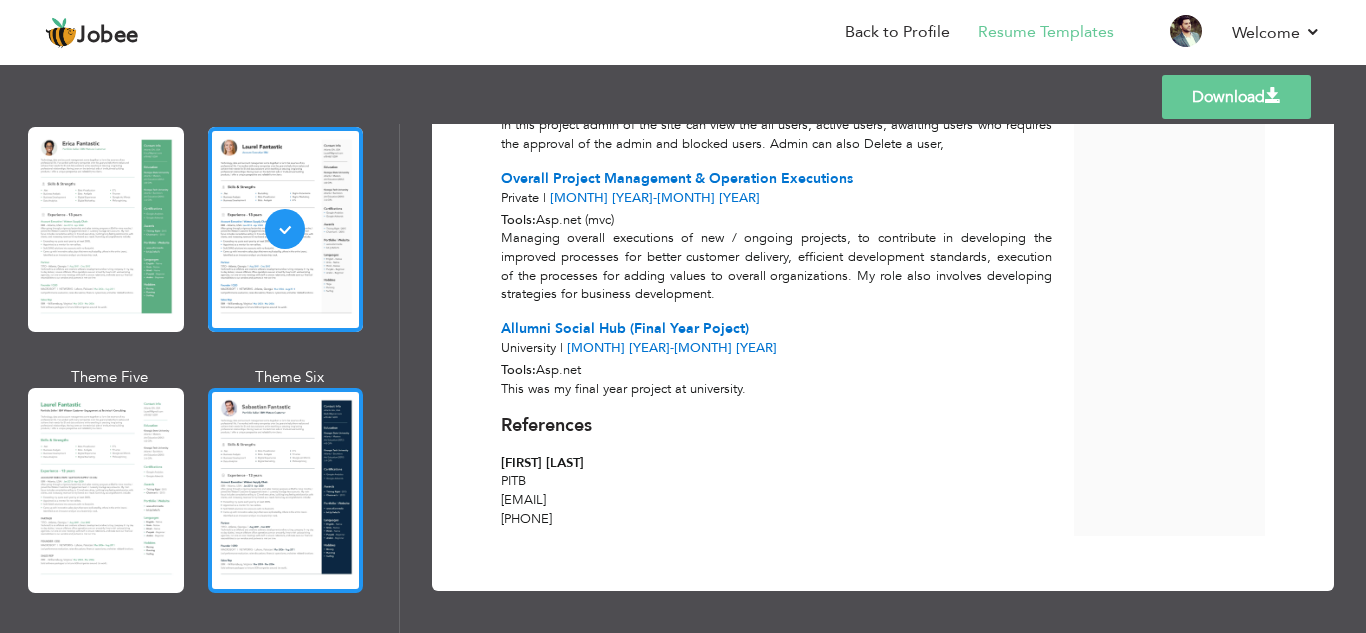 click at bounding box center (286, 490) 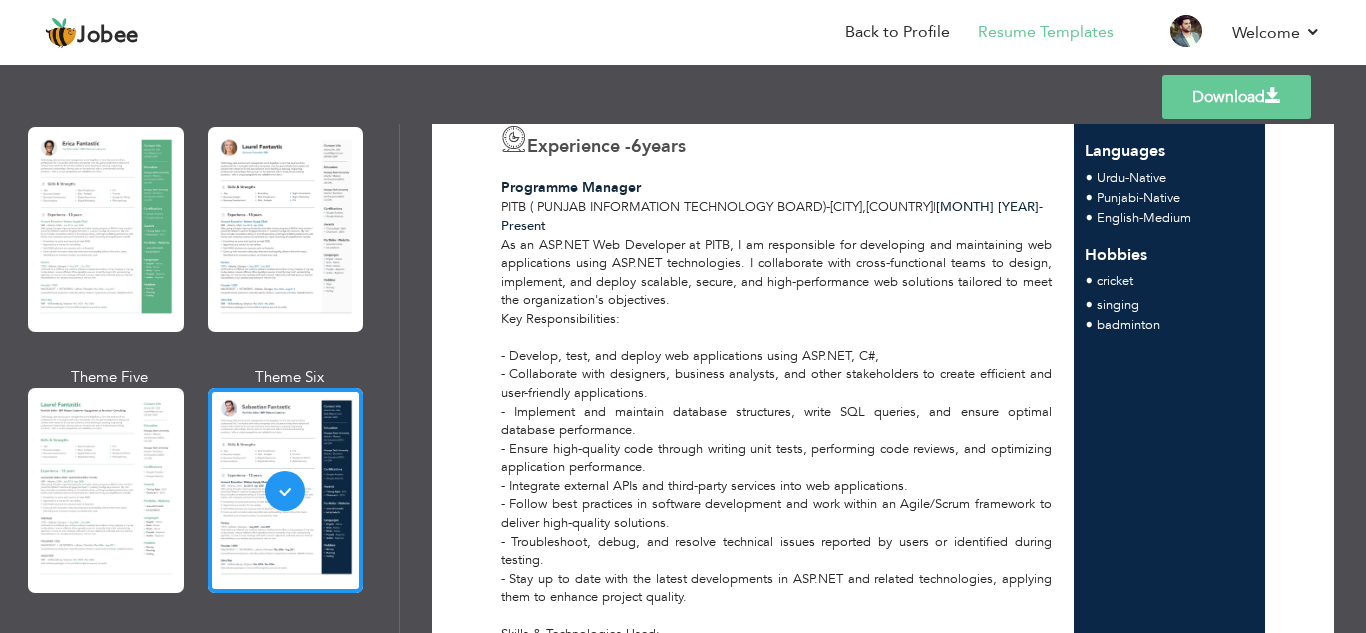 scroll, scrollTop: 600, scrollLeft: 0, axis: vertical 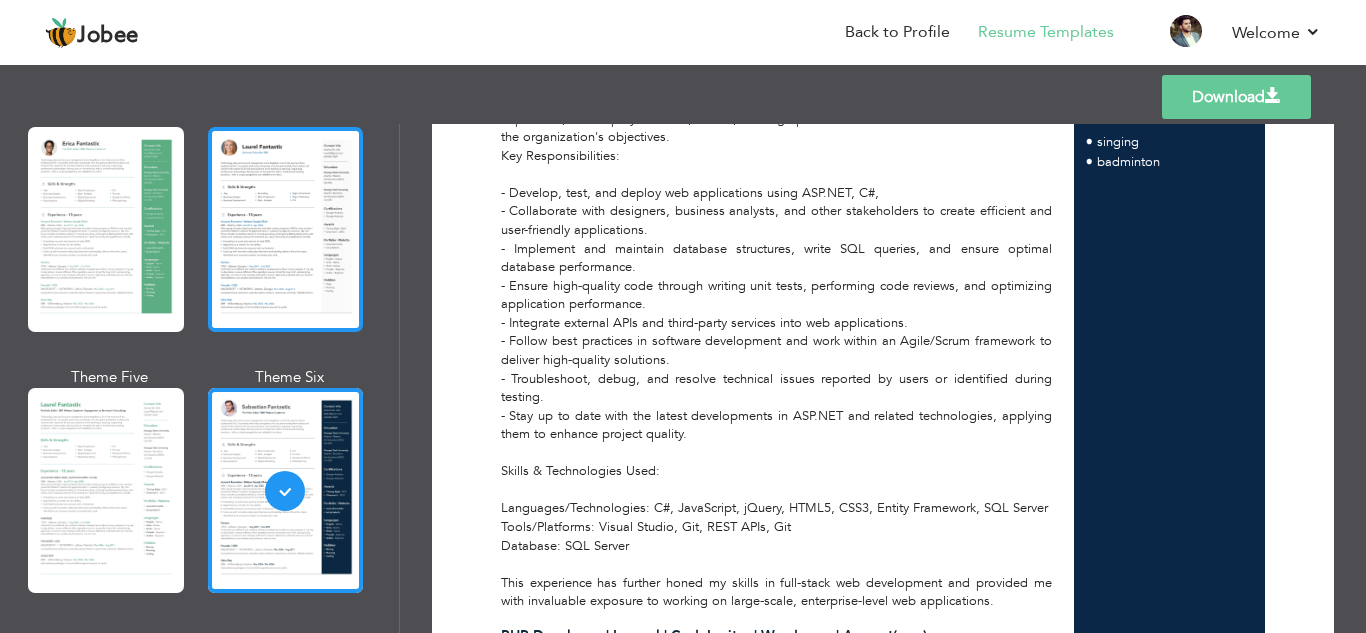 click at bounding box center [286, 229] 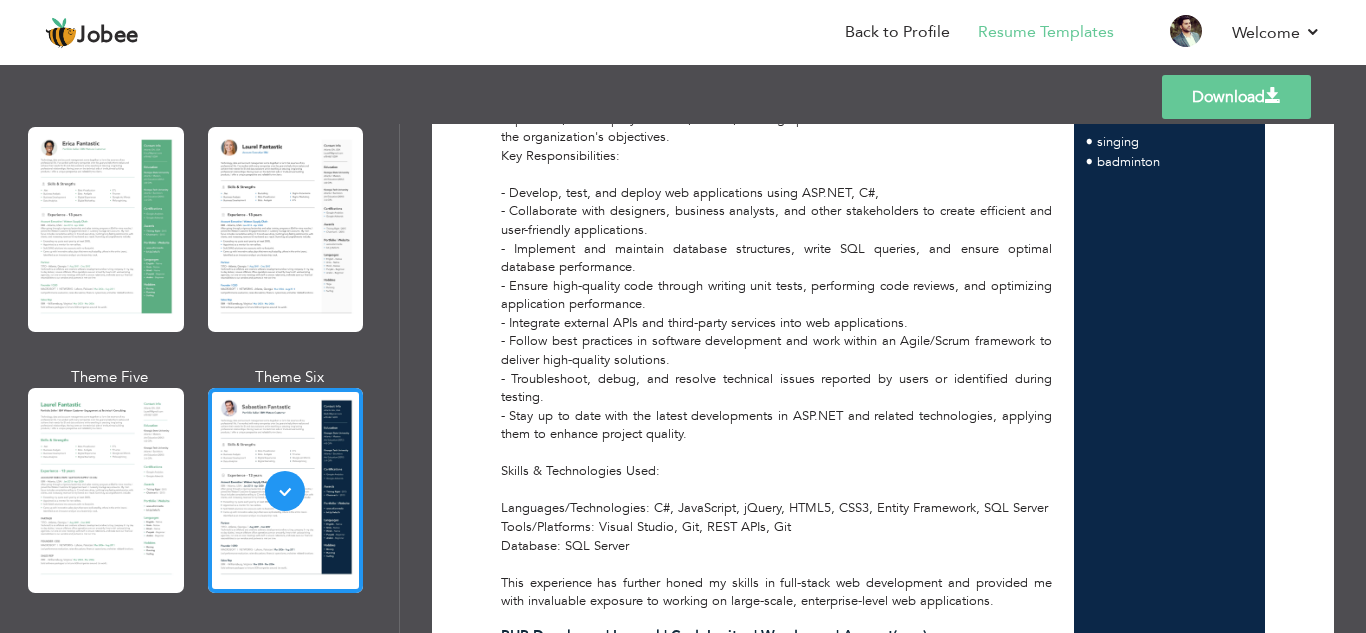 scroll, scrollTop: 0, scrollLeft: 0, axis: both 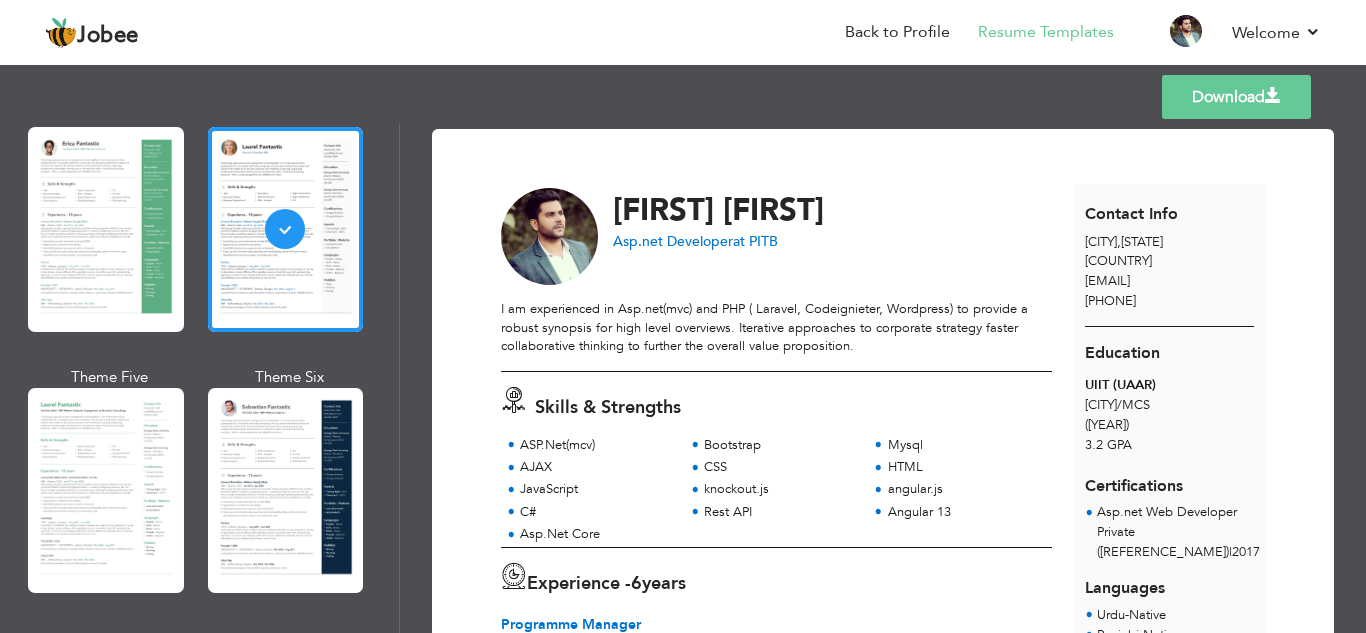 click on "Download" at bounding box center [1236, 97] 